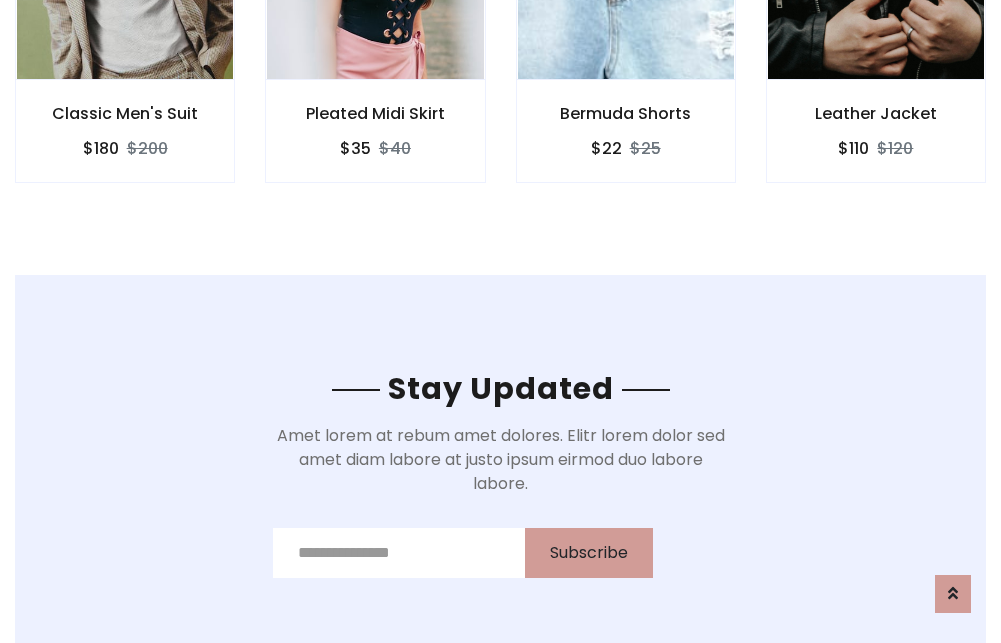 scroll, scrollTop: 3012, scrollLeft: 0, axis: vertical 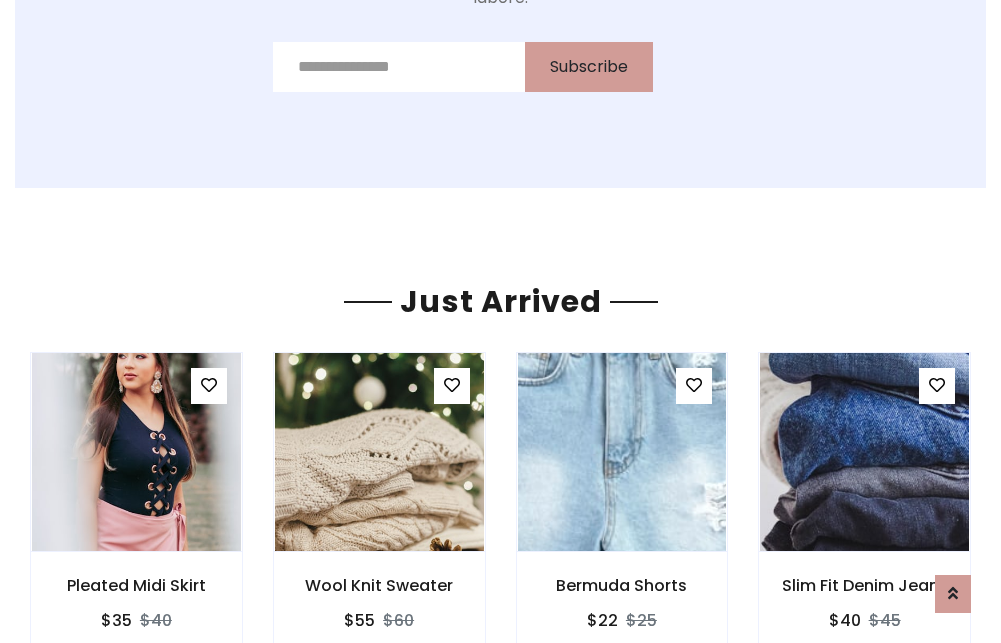 click on "Bermuda Shorts
$22
$25" at bounding box center (626, -441) 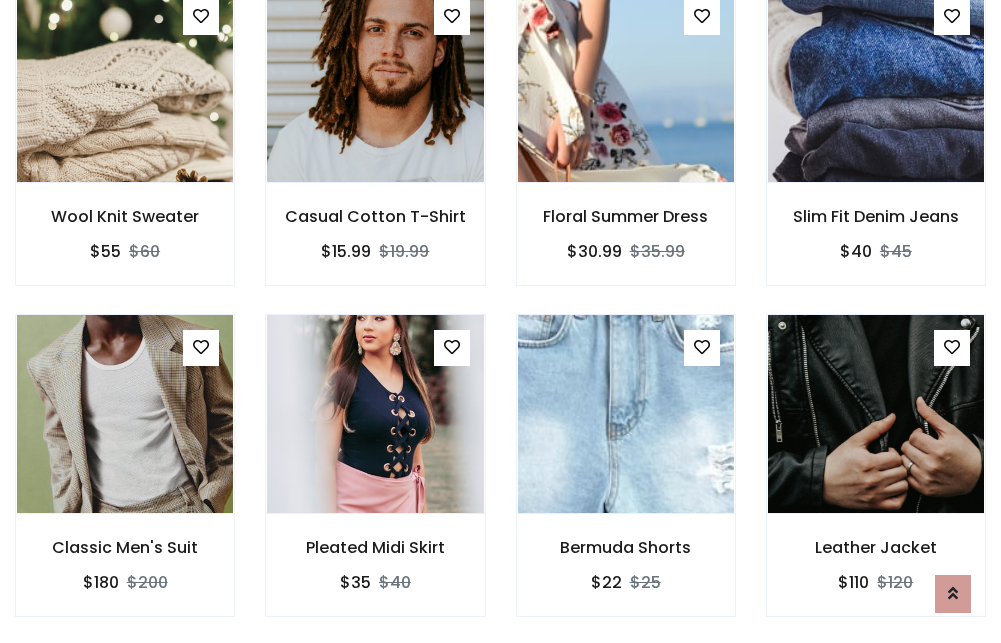 scroll, scrollTop: 2090, scrollLeft: 0, axis: vertical 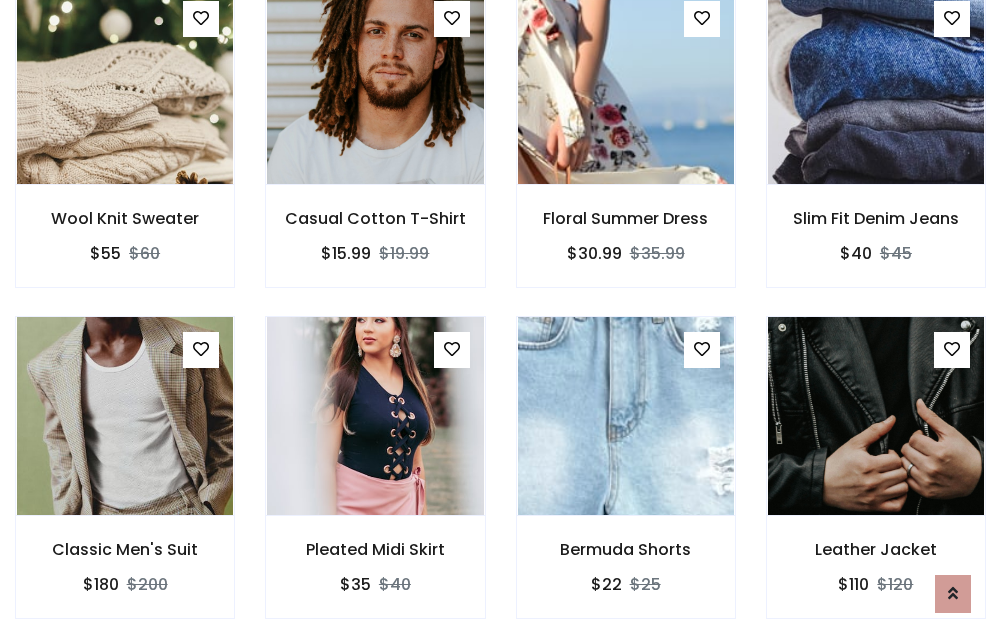 click on "Bermuda Shorts
$22
$25" at bounding box center (626, 481) 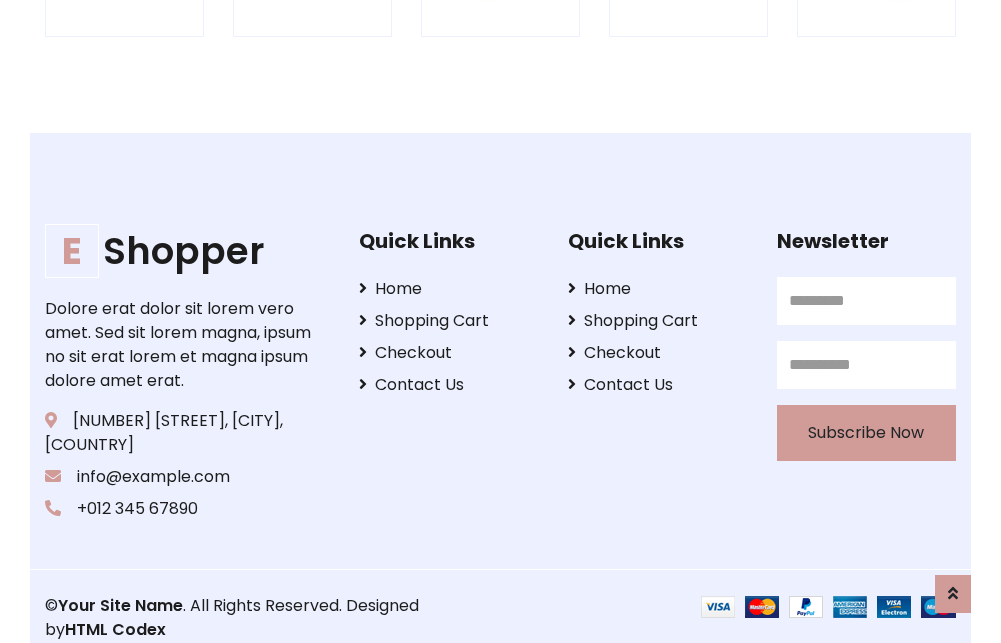 scroll, scrollTop: 3807, scrollLeft: 0, axis: vertical 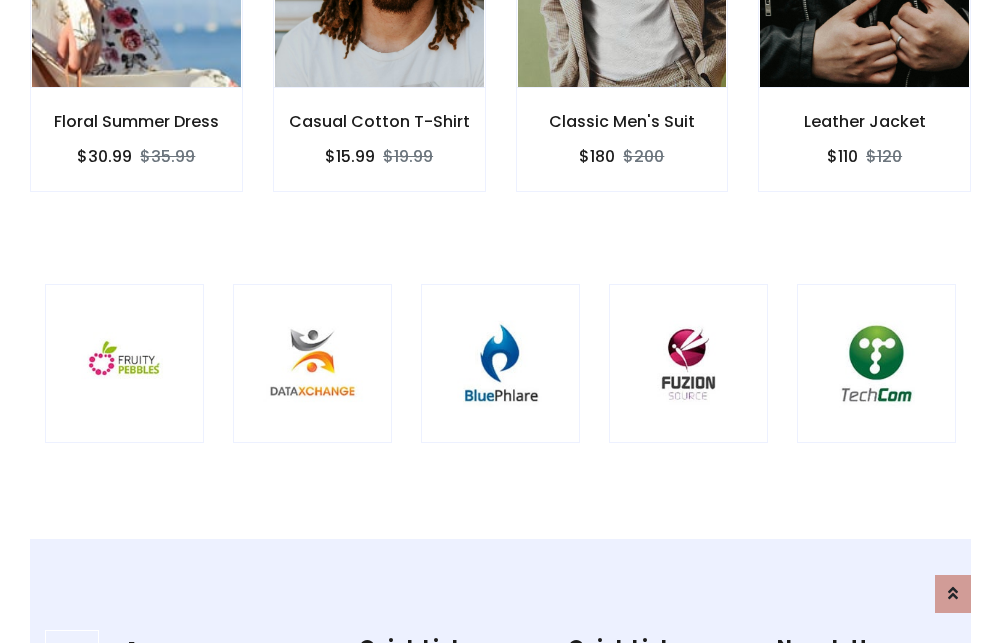 click at bounding box center [500, 363] 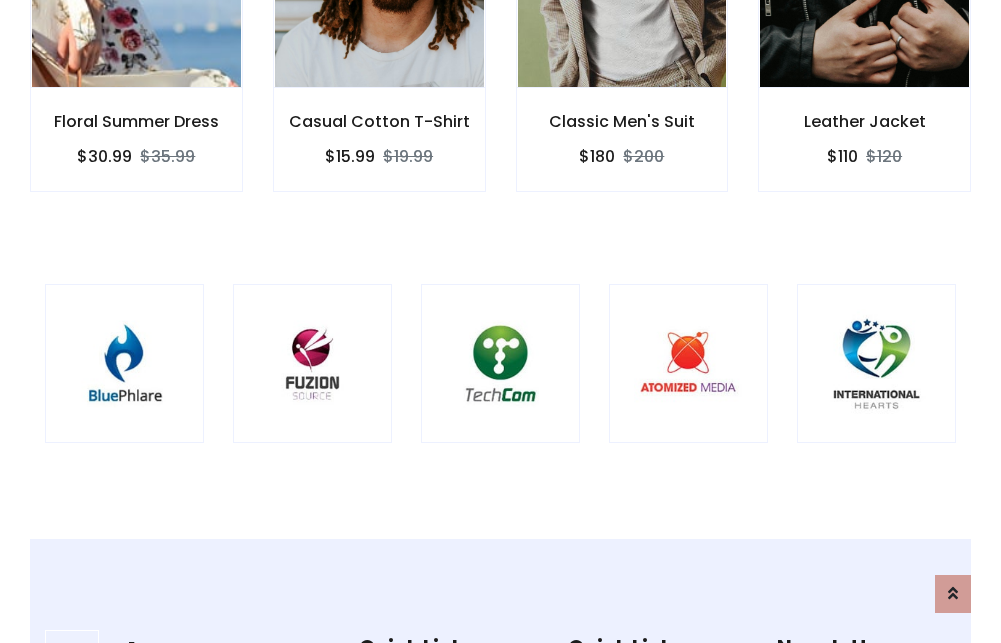 click at bounding box center [500, 363] 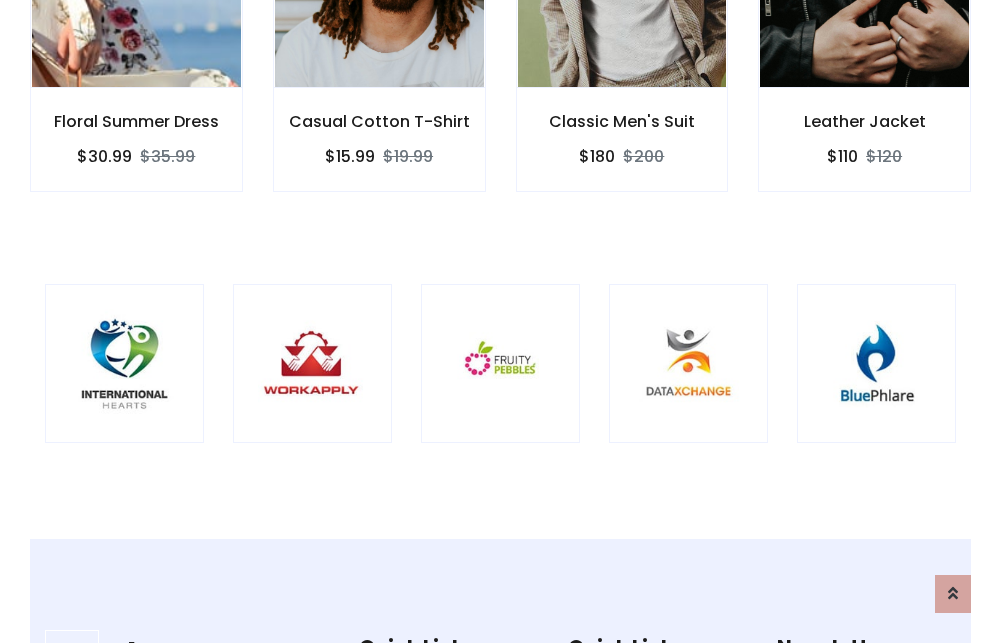 scroll, scrollTop: 0, scrollLeft: 0, axis: both 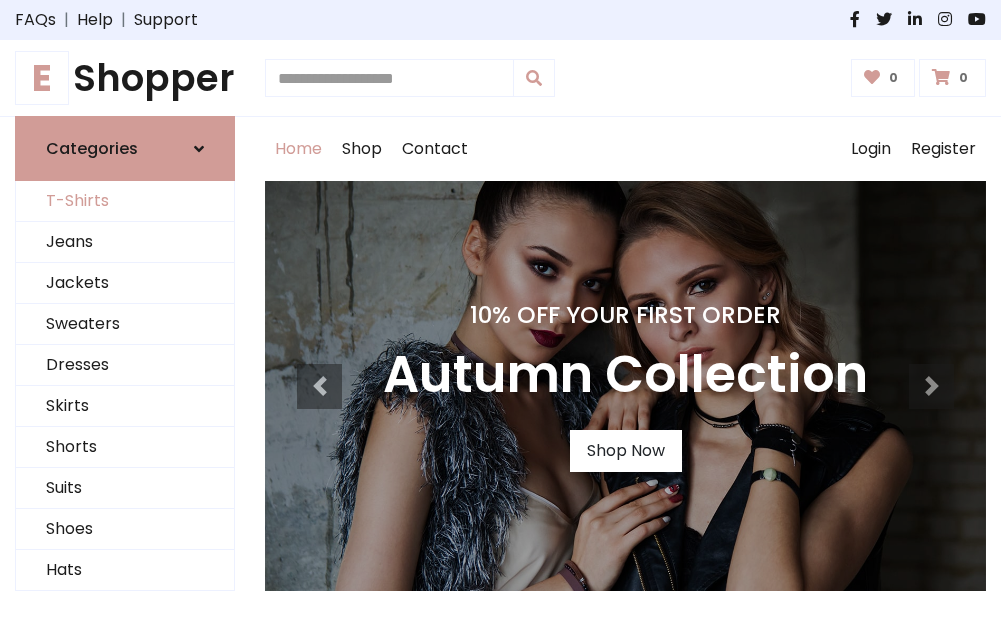 click on "T-Shirts" at bounding box center (125, 201) 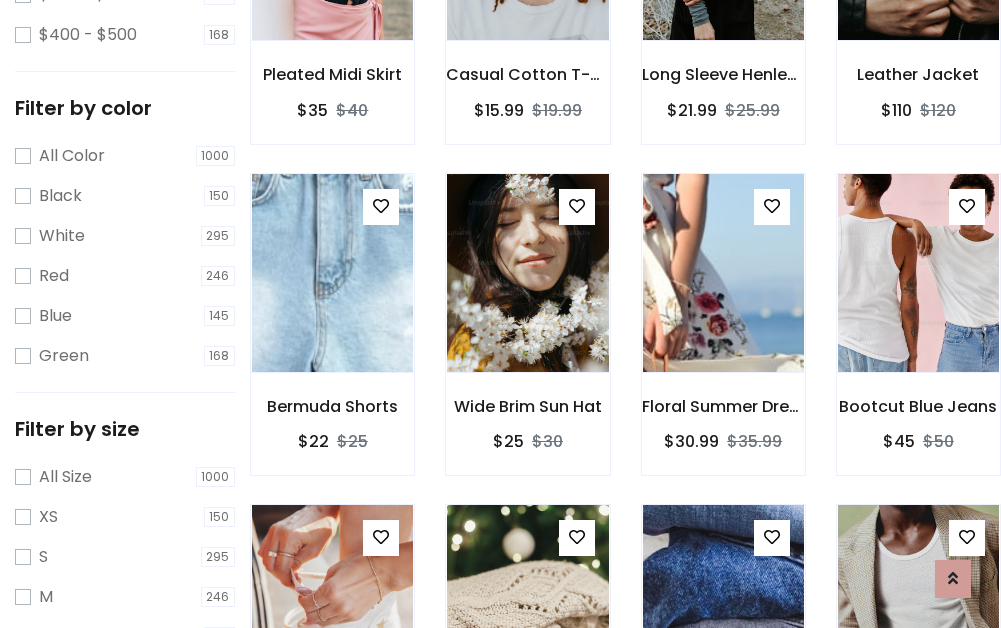 scroll, scrollTop: 701, scrollLeft: 0, axis: vertical 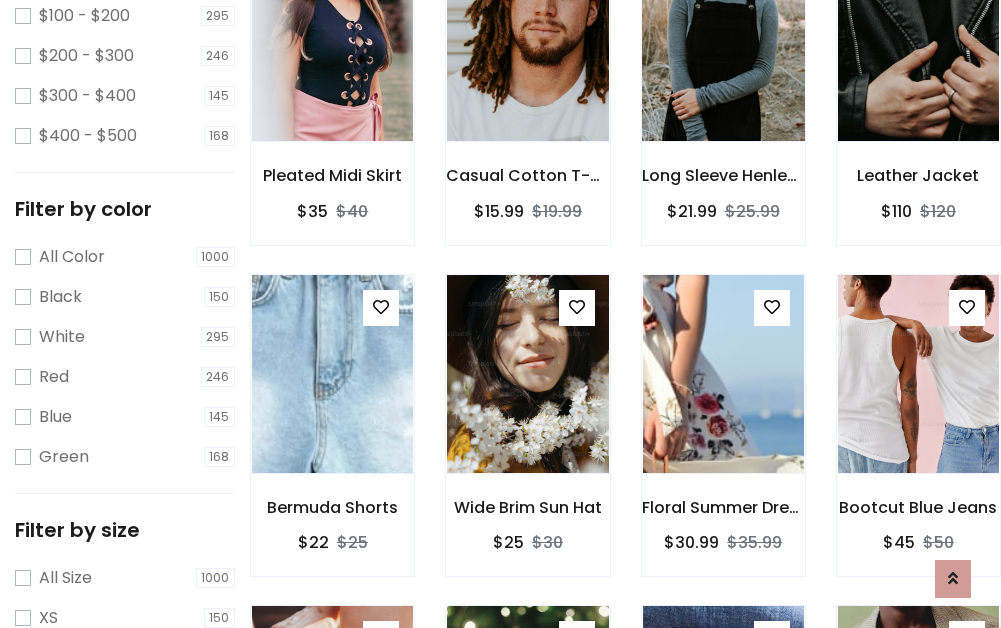 click at bounding box center [723, 42] 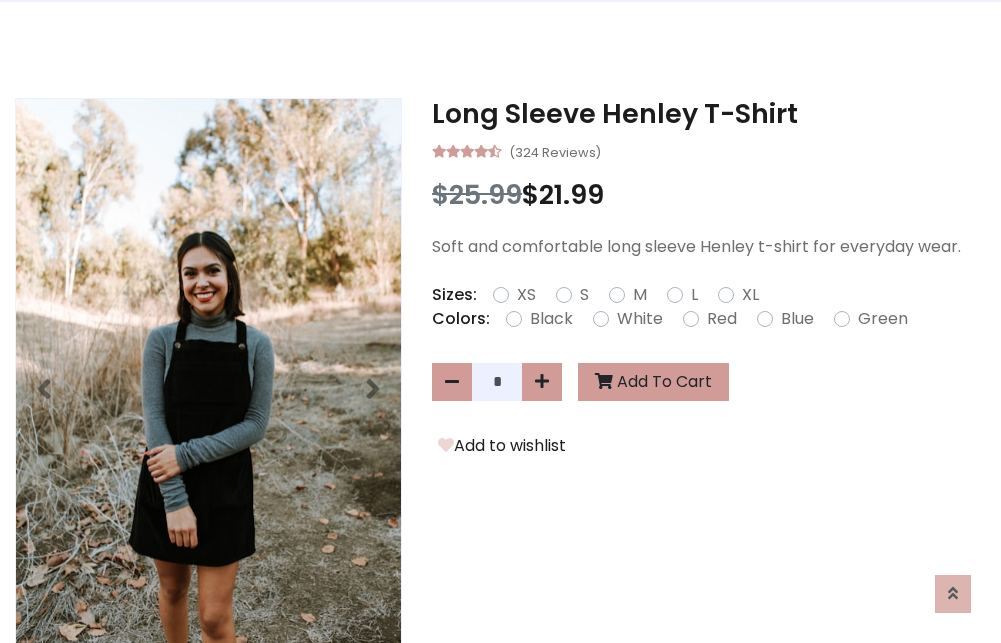 scroll, scrollTop: 0, scrollLeft: 0, axis: both 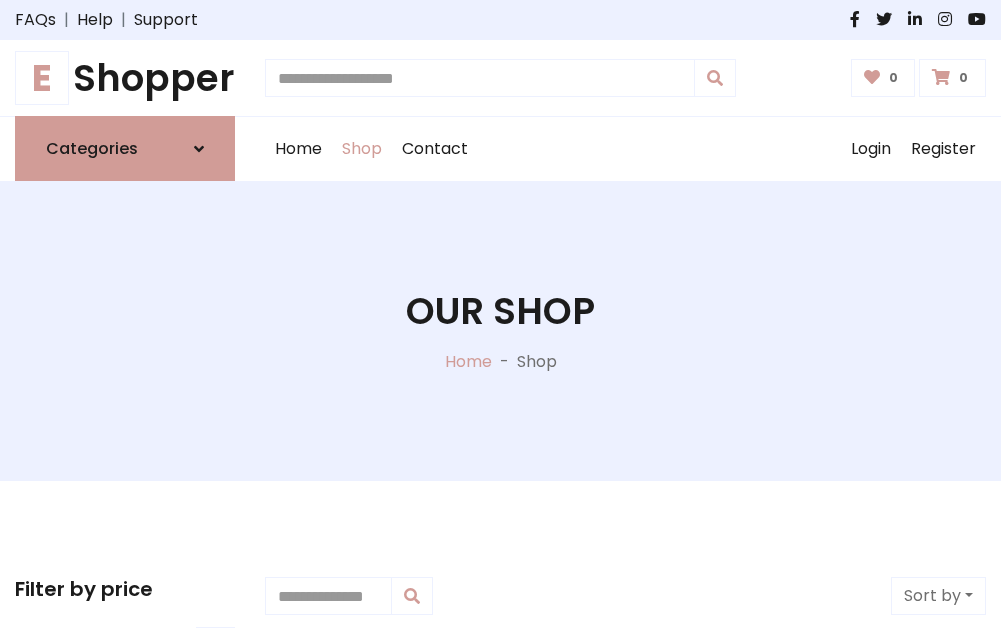 click on "E Shopper" at bounding box center (125, 78) 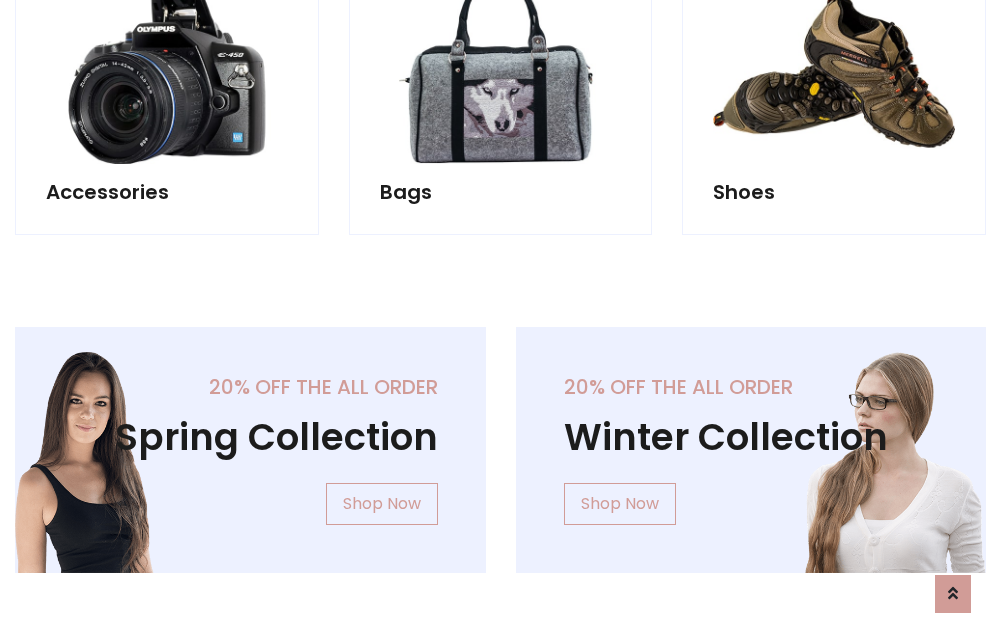 scroll, scrollTop: 1943, scrollLeft: 0, axis: vertical 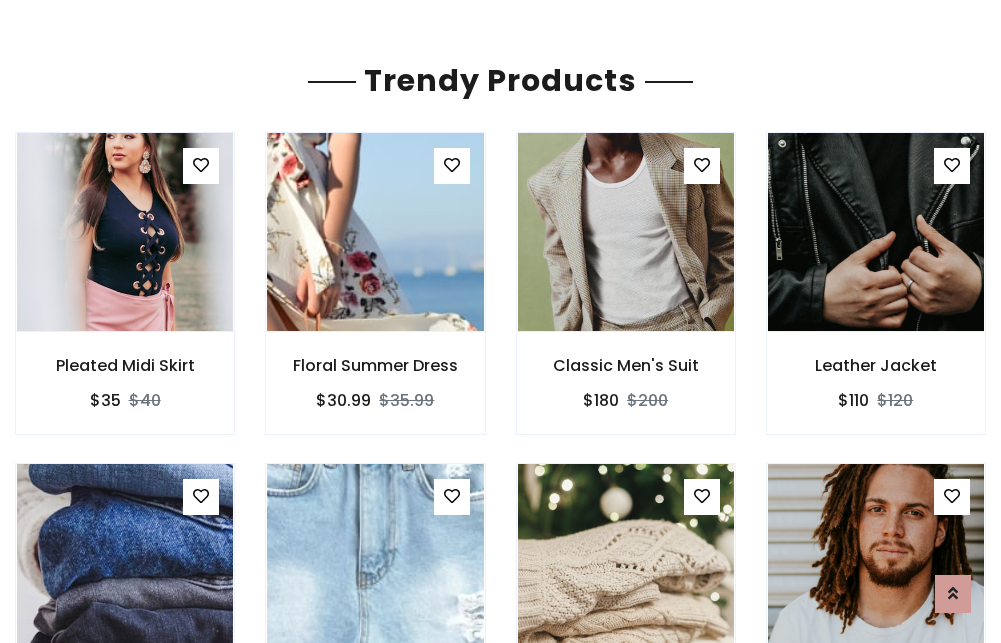 click on "Shop" at bounding box center [362, -1794] 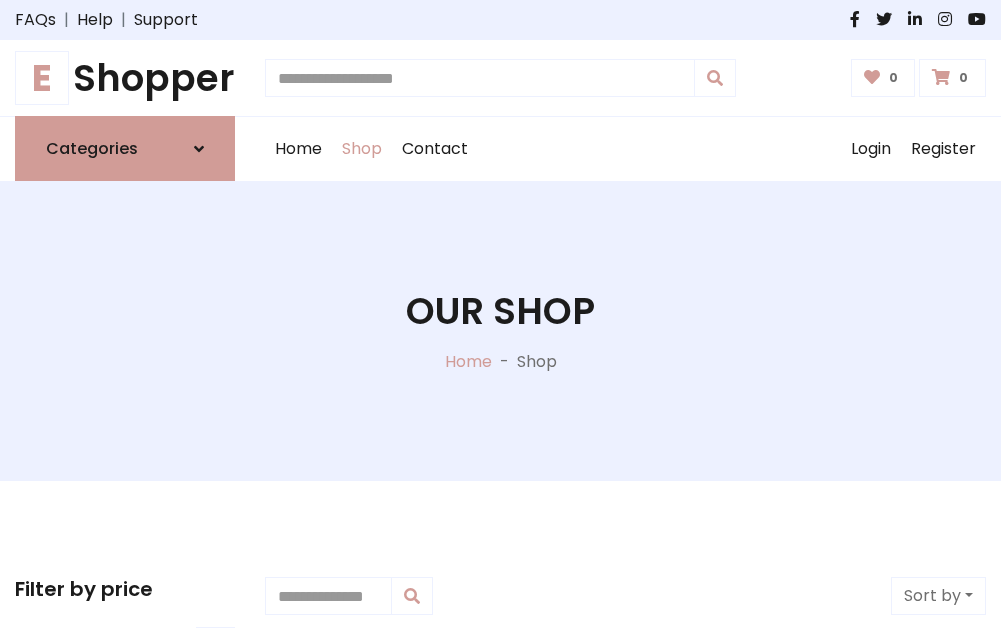 scroll, scrollTop: 0, scrollLeft: 0, axis: both 